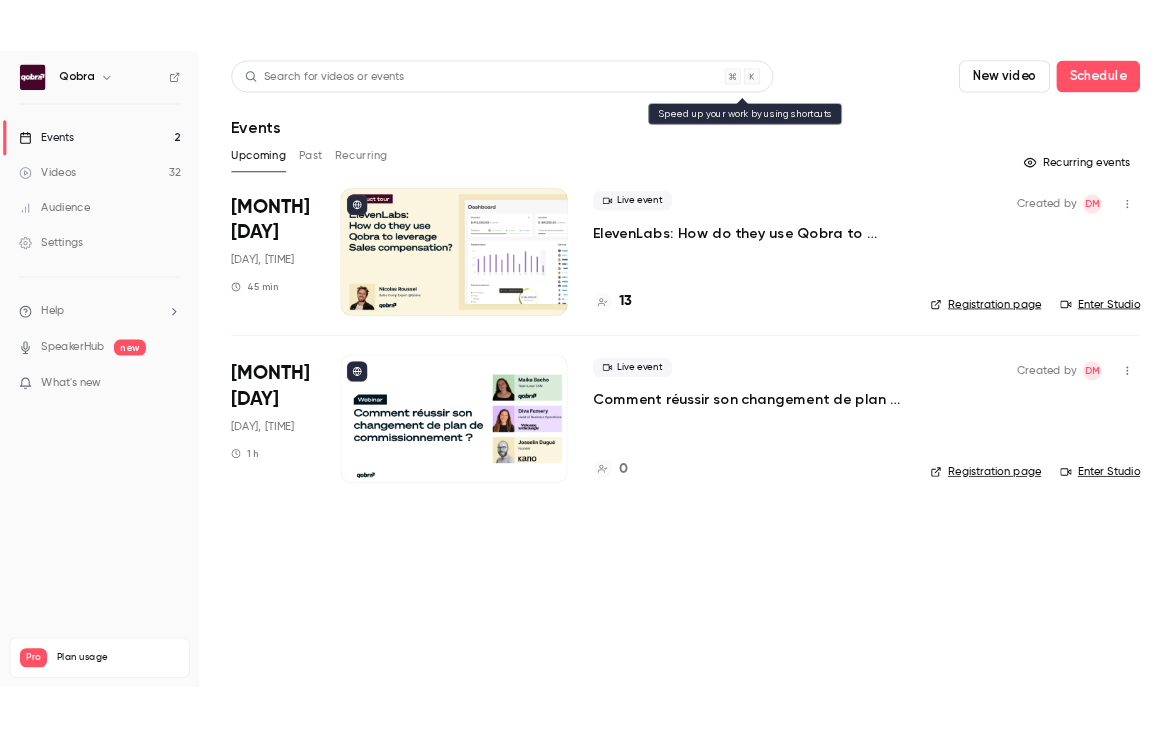 scroll, scrollTop: 0, scrollLeft: 0, axis: both 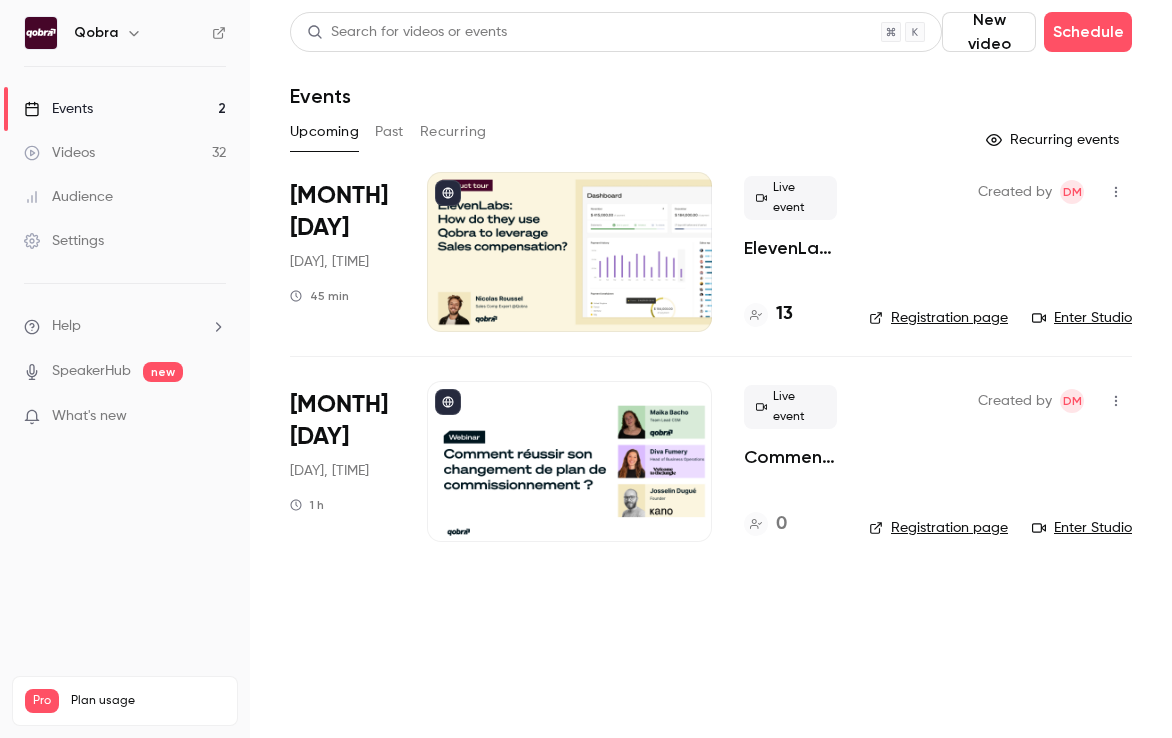 click on "Enter Studio" at bounding box center [1082, 318] 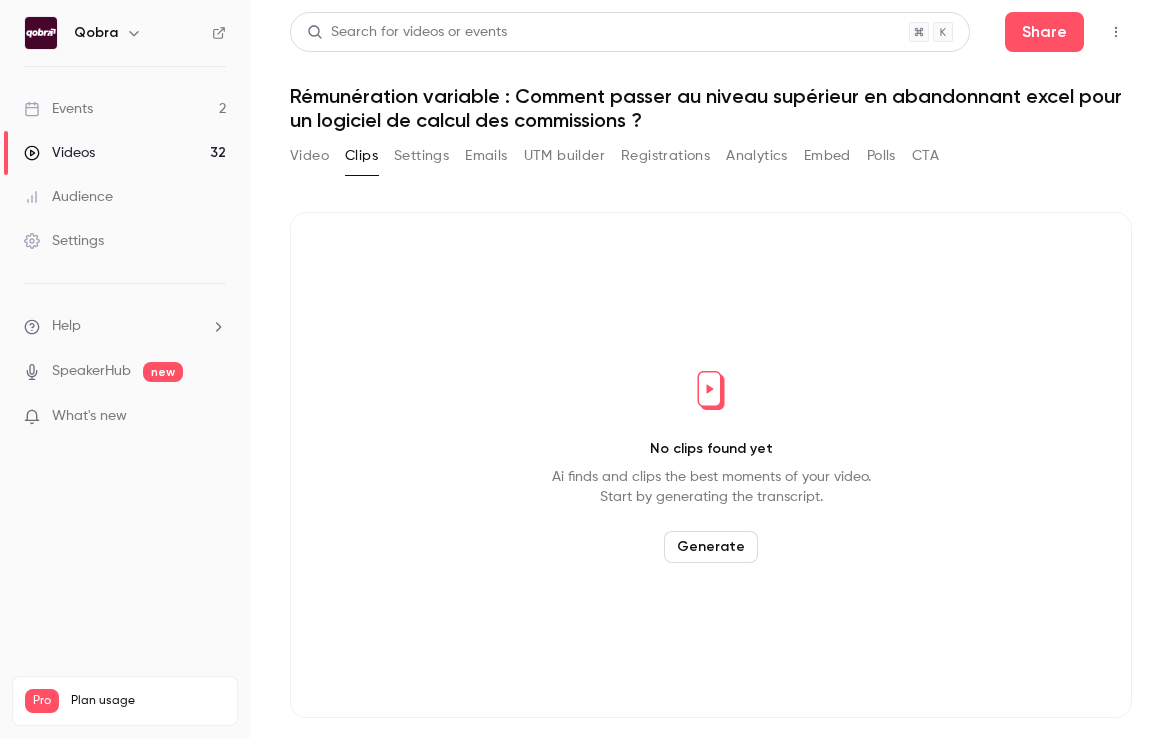 scroll, scrollTop: 0, scrollLeft: 0, axis: both 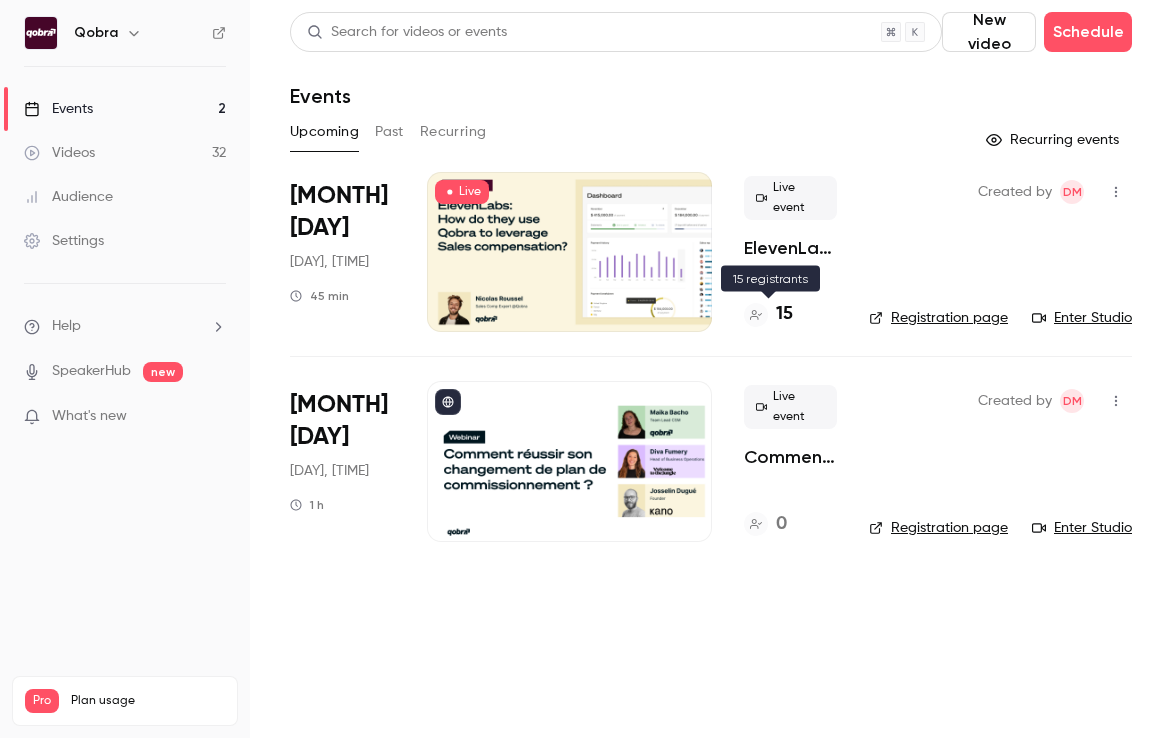 click on "15" at bounding box center [784, 314] 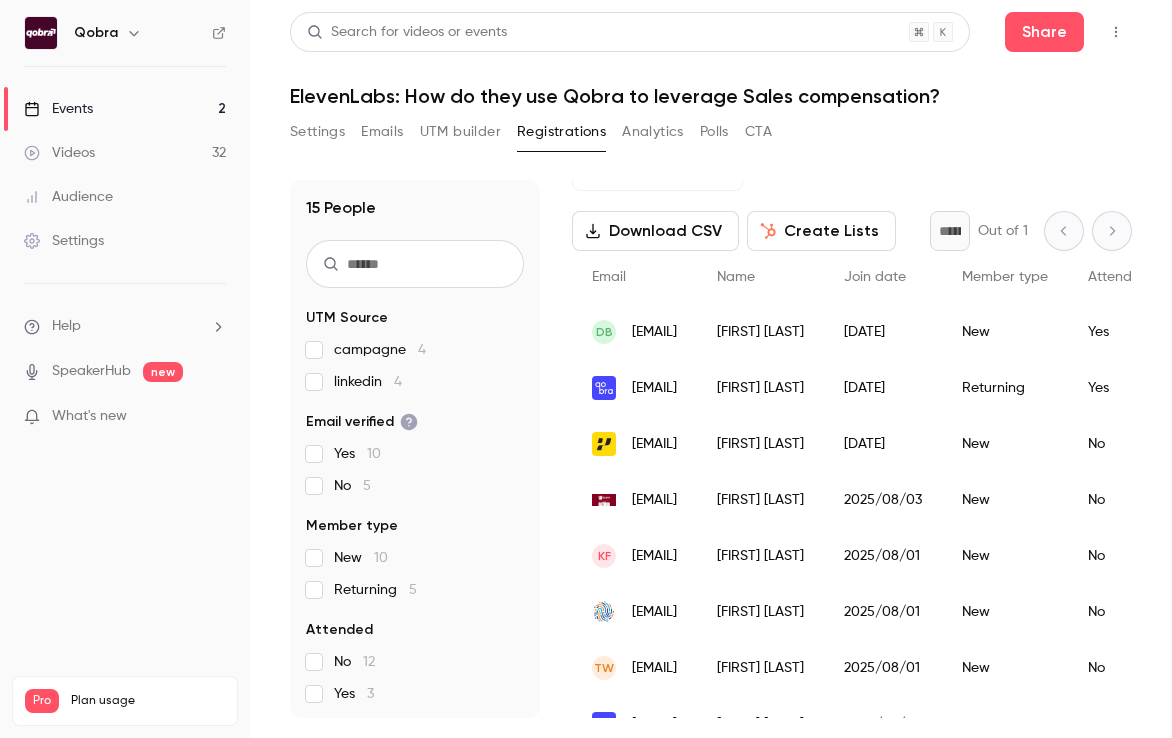 scroll, scrollTop: 86, scrollLeft: 0, axis: vertical 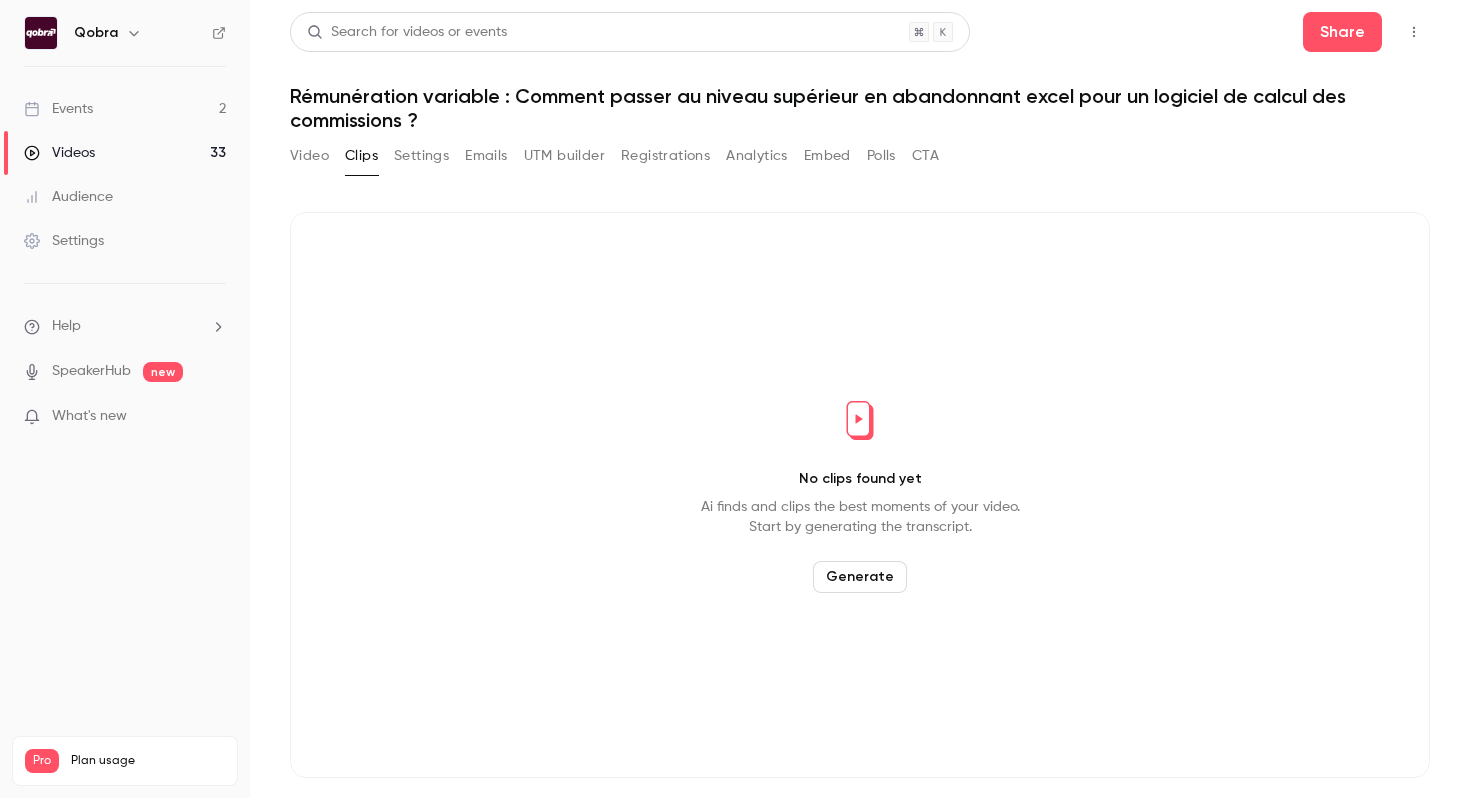 click on "Events 2" at bounding box center [125, 109] 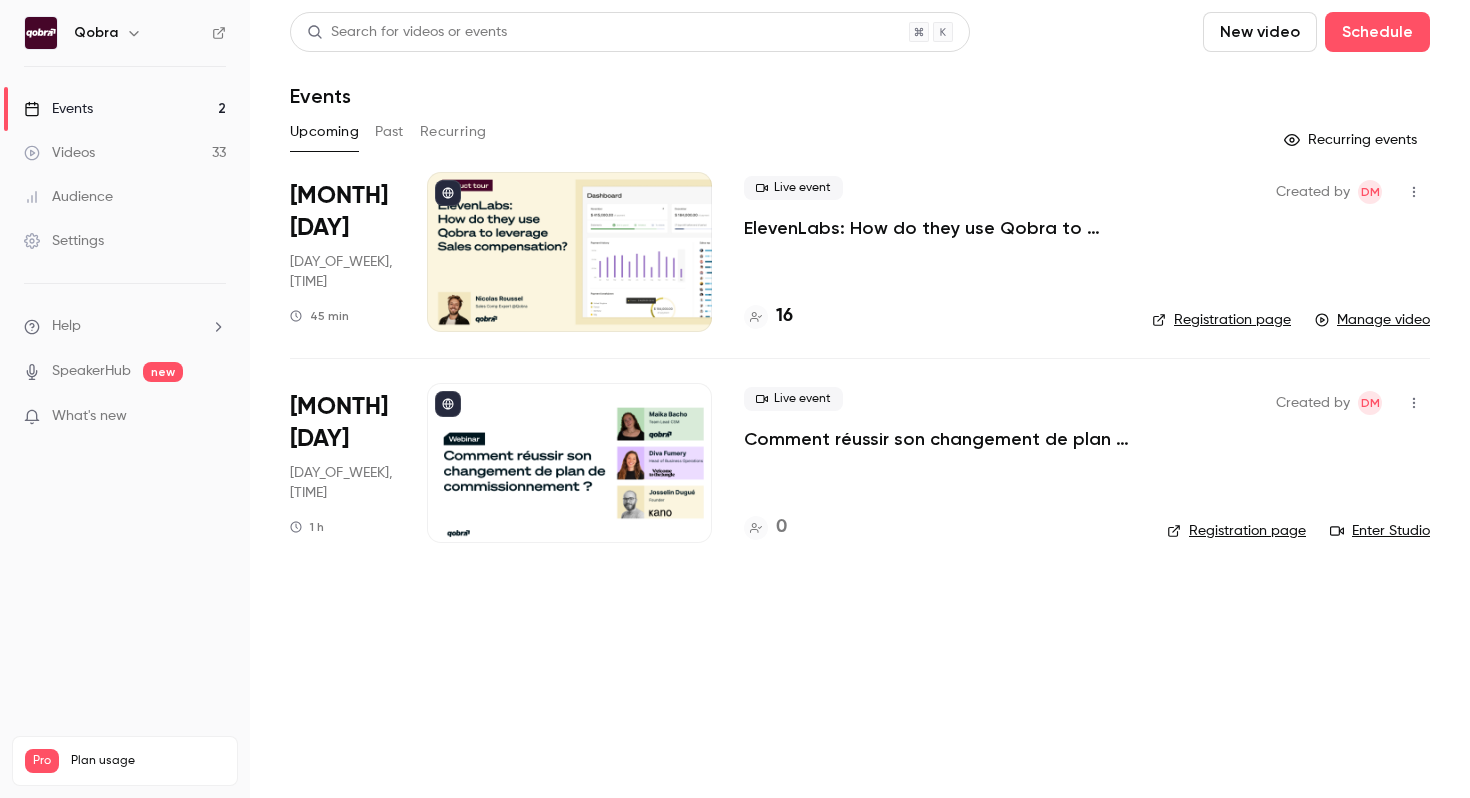 click on "Videos 33" at bounding box center (125, 153) 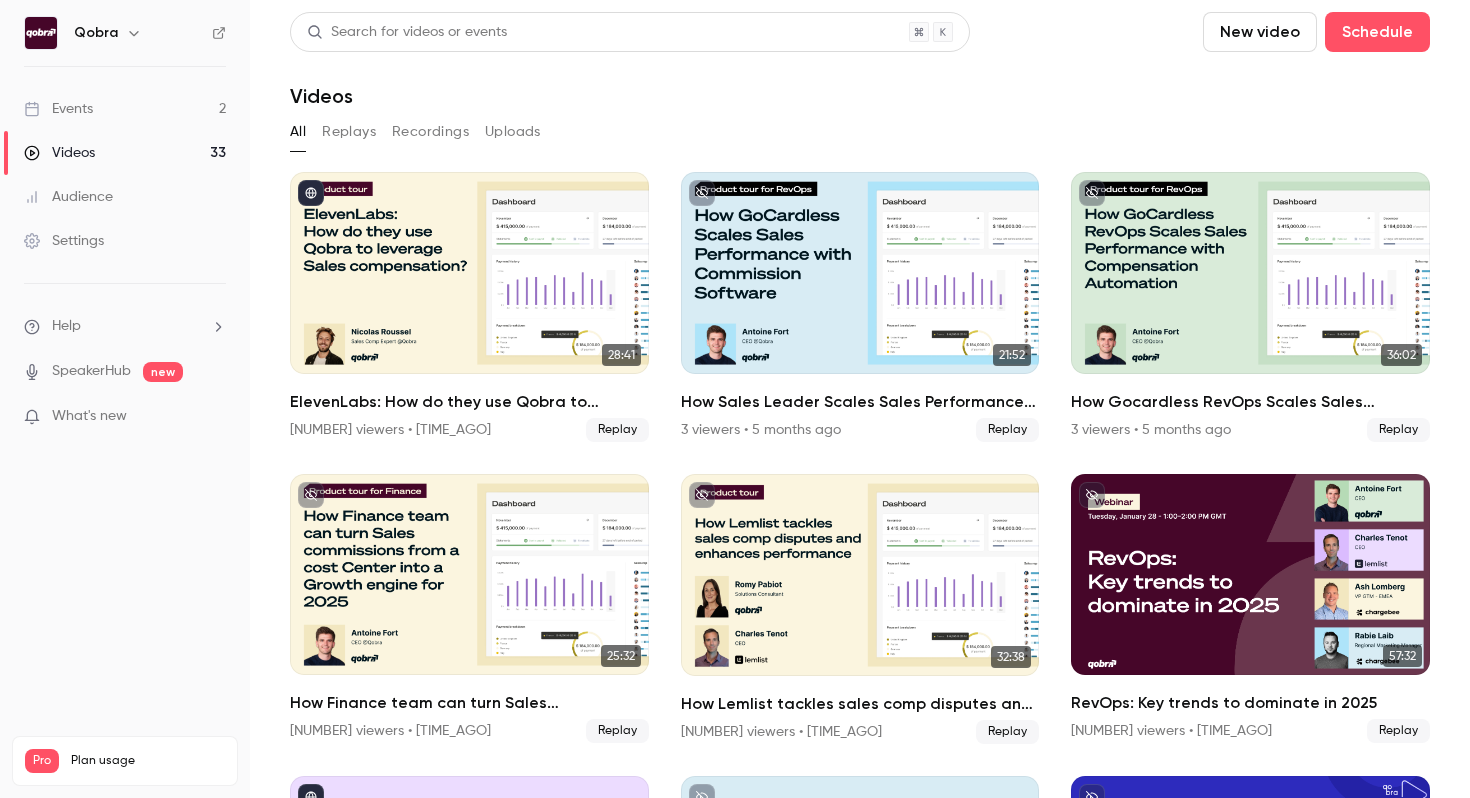 click on "Events 2" at bounding box center (125, 109) 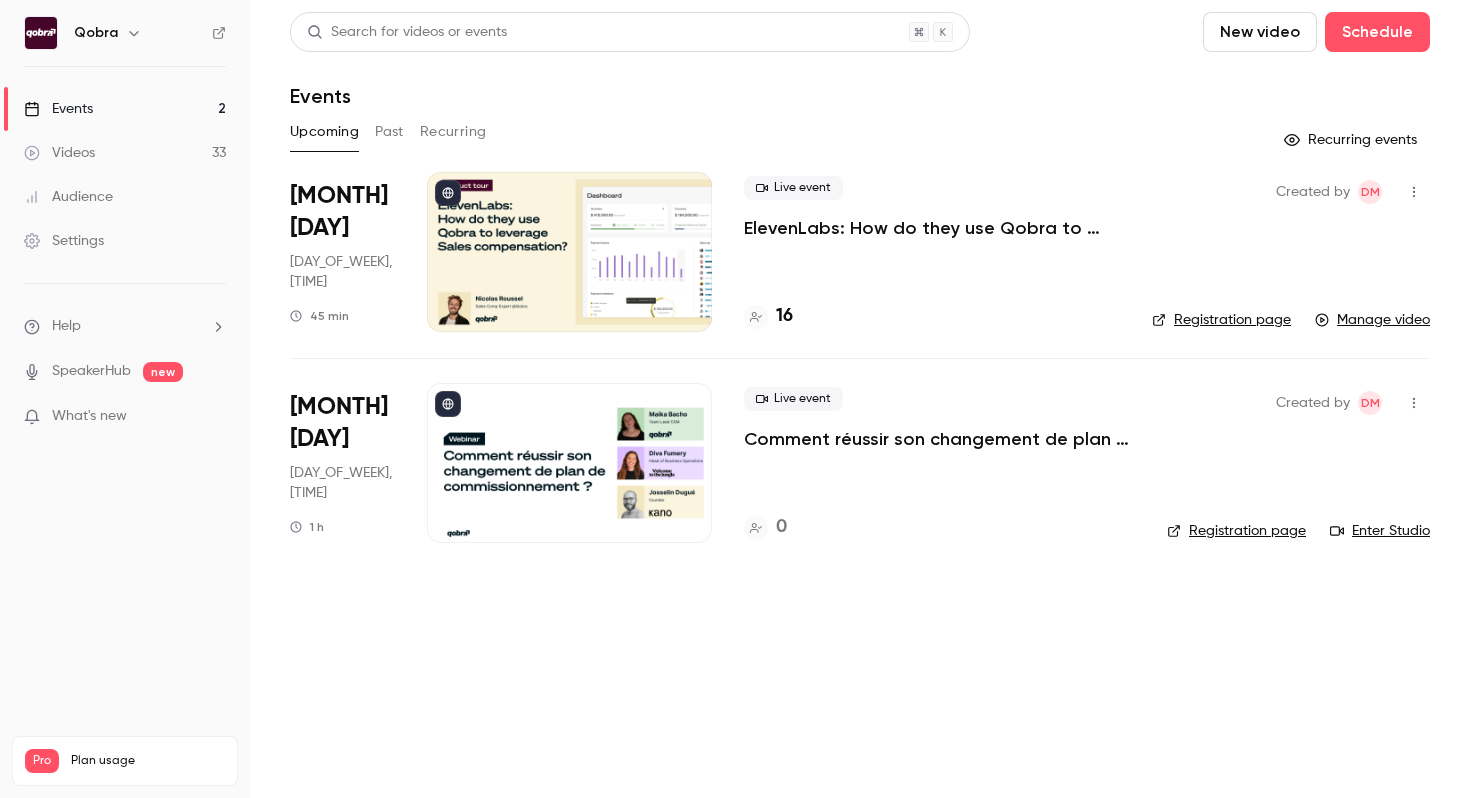 click on "ElevenLabs: How do they use Qobra to leverage Sales compensation?" at bounding box center [932, 228] 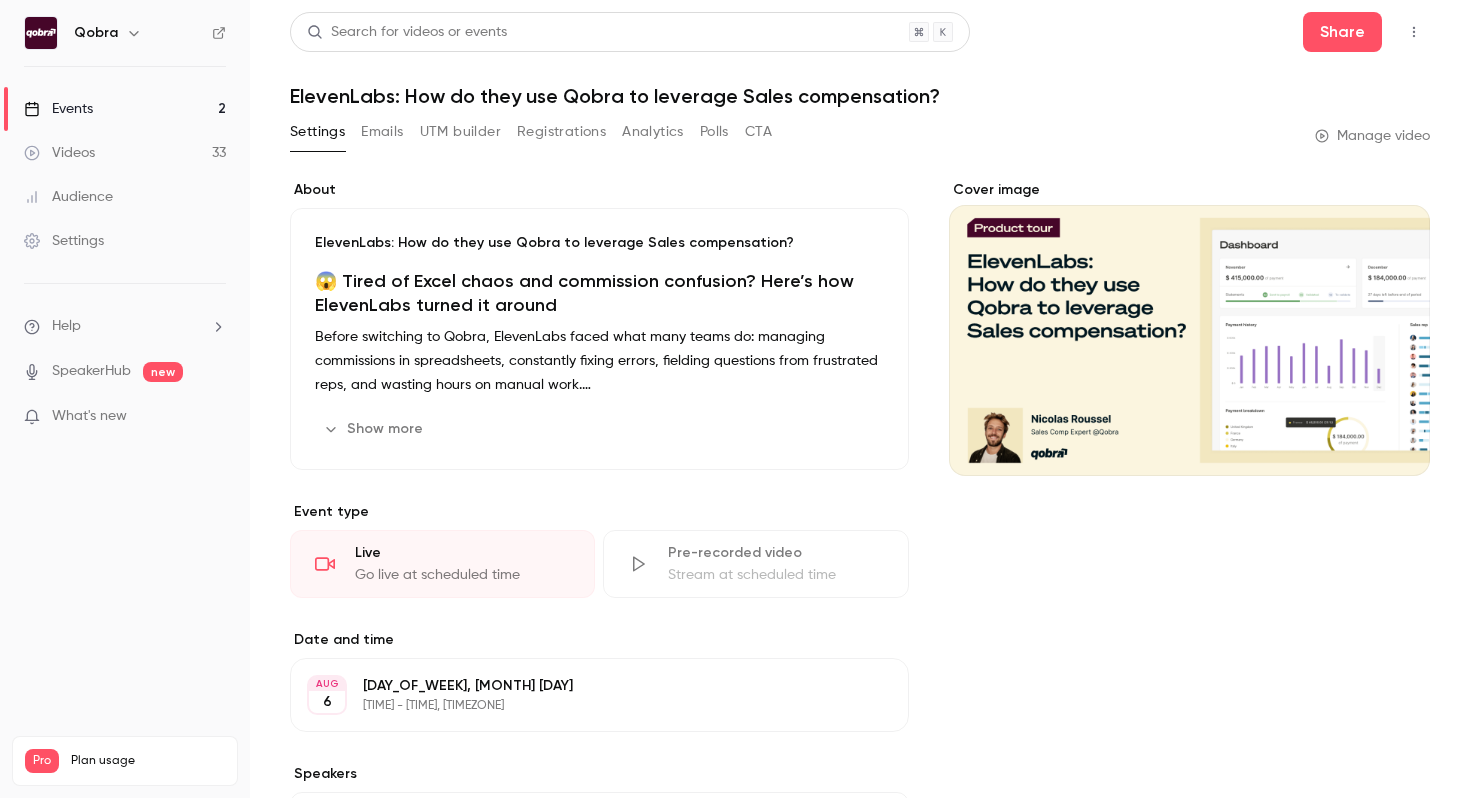 click on "Analytics" at bounding box center [653, 132] 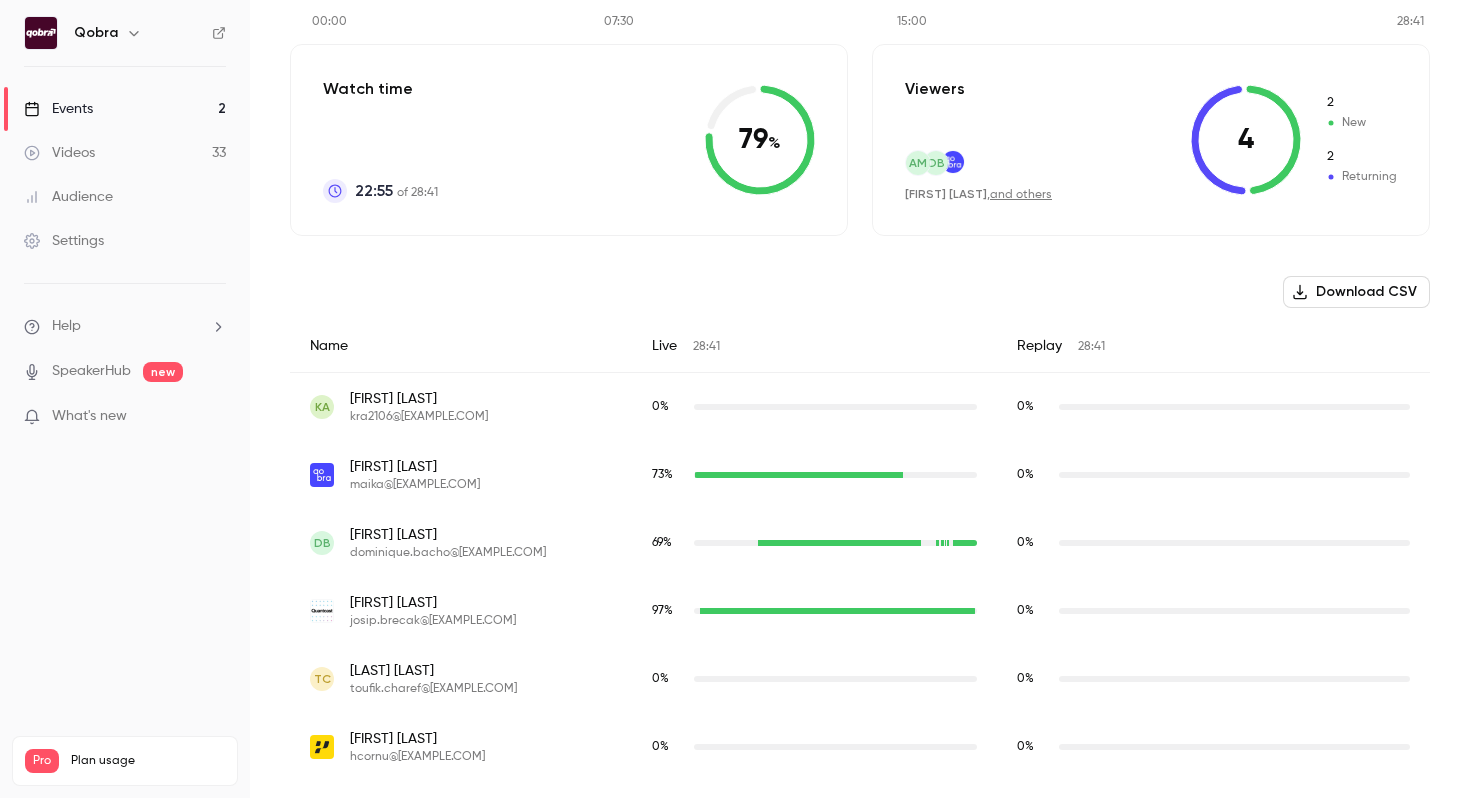 scroll, scrollTop: 0, scrollLeft: 0, axis: both 